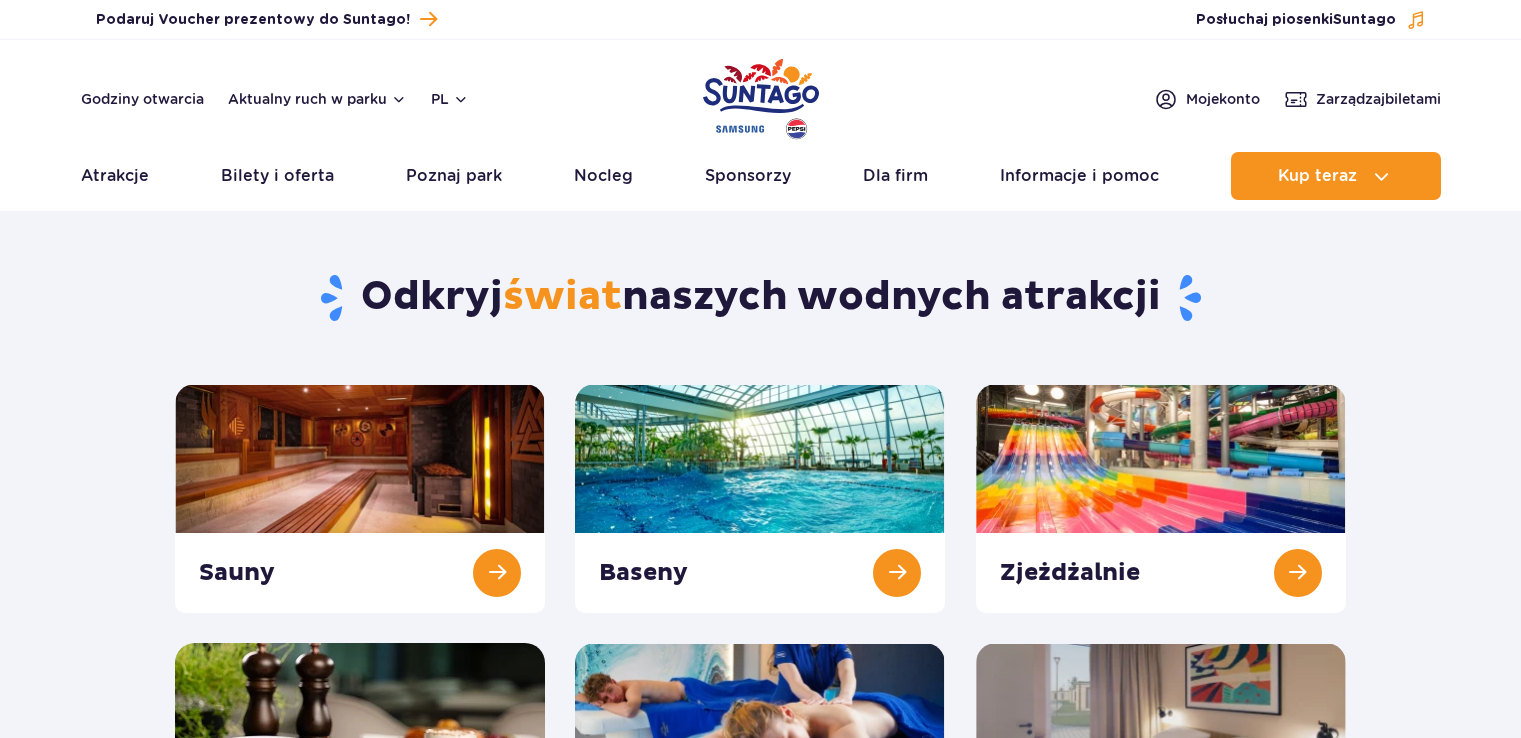 scroll, scrollTop: 0, scrollLeft: 0, axis: both 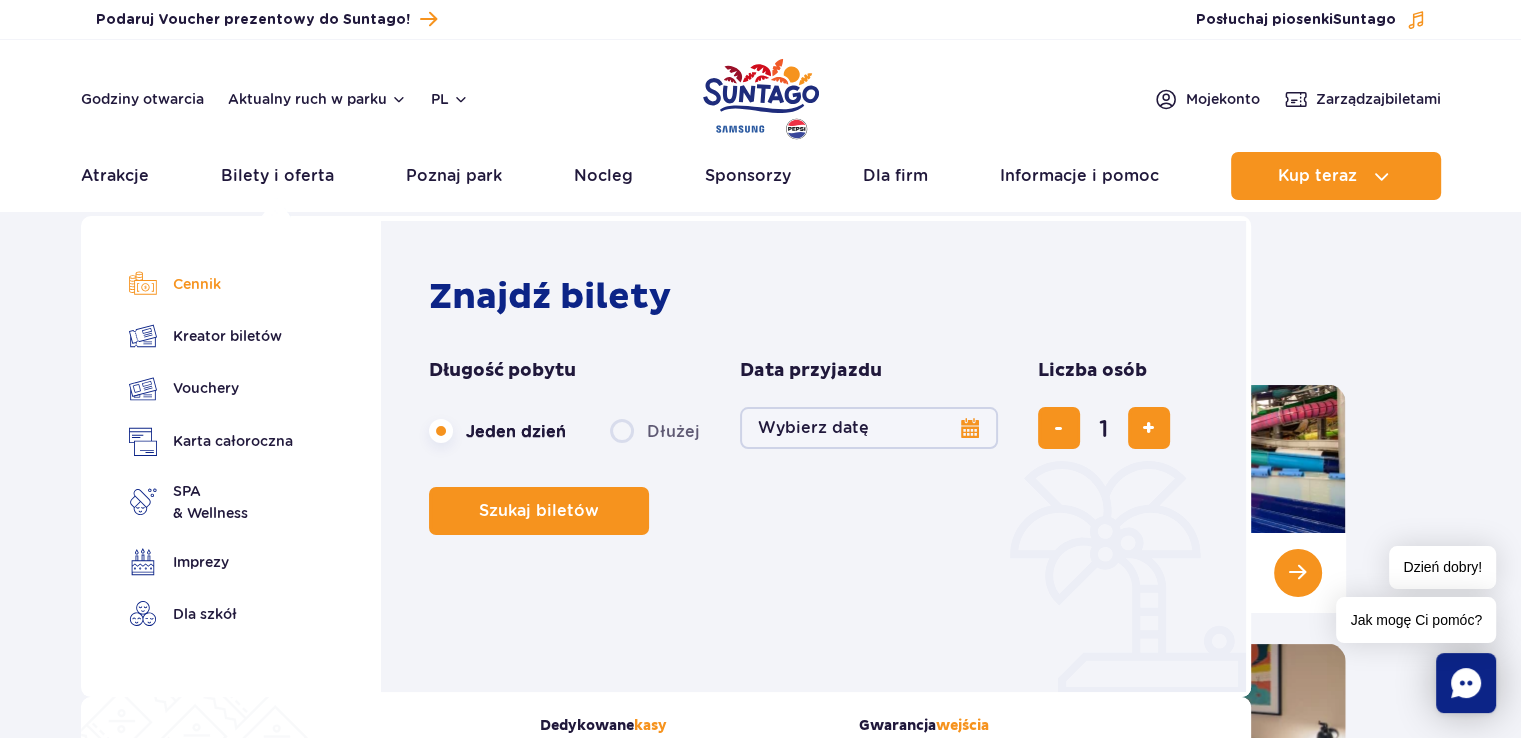 click on "Cennik" at bounding box center (211, 284) 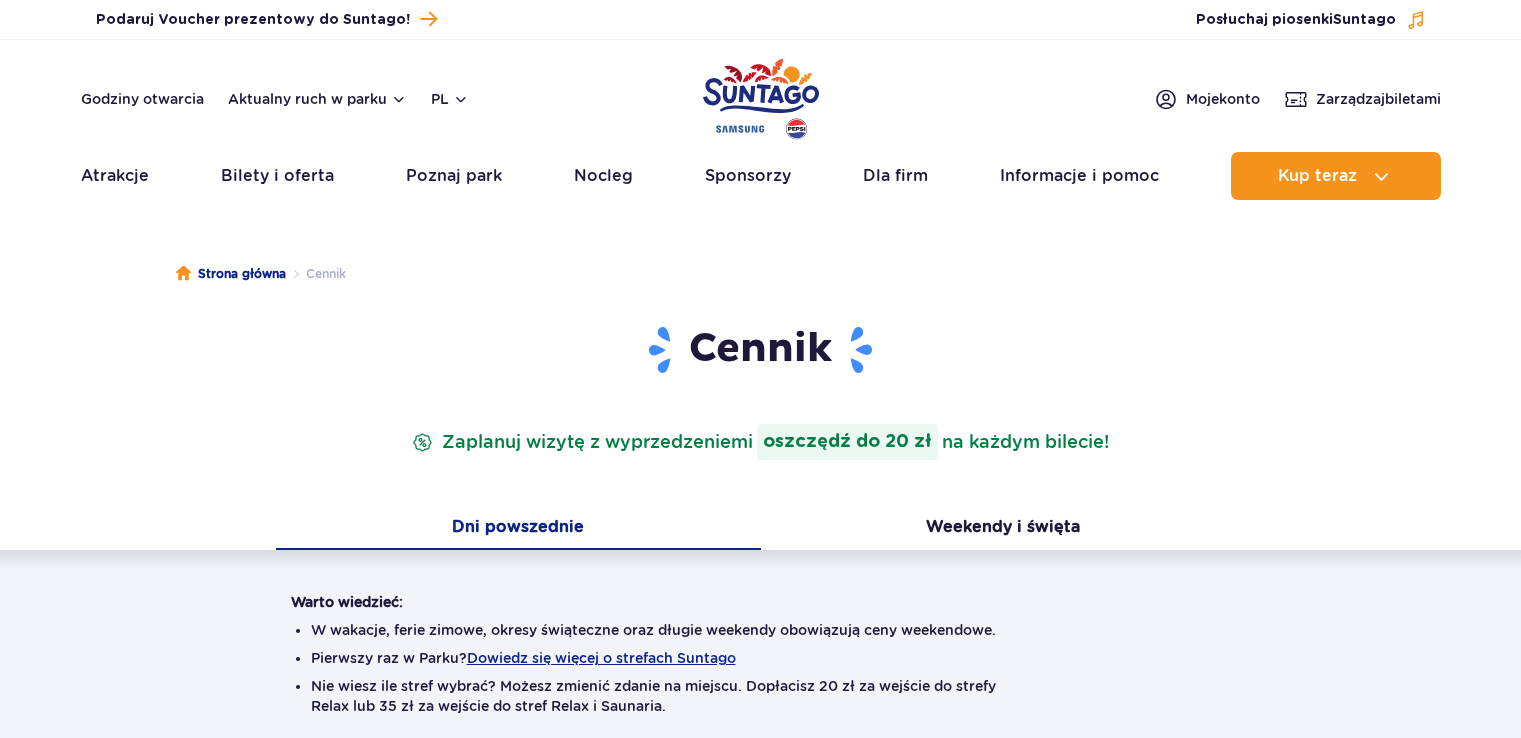 scroll, scrollTop: 0, scrollLeft: 0, axis: both 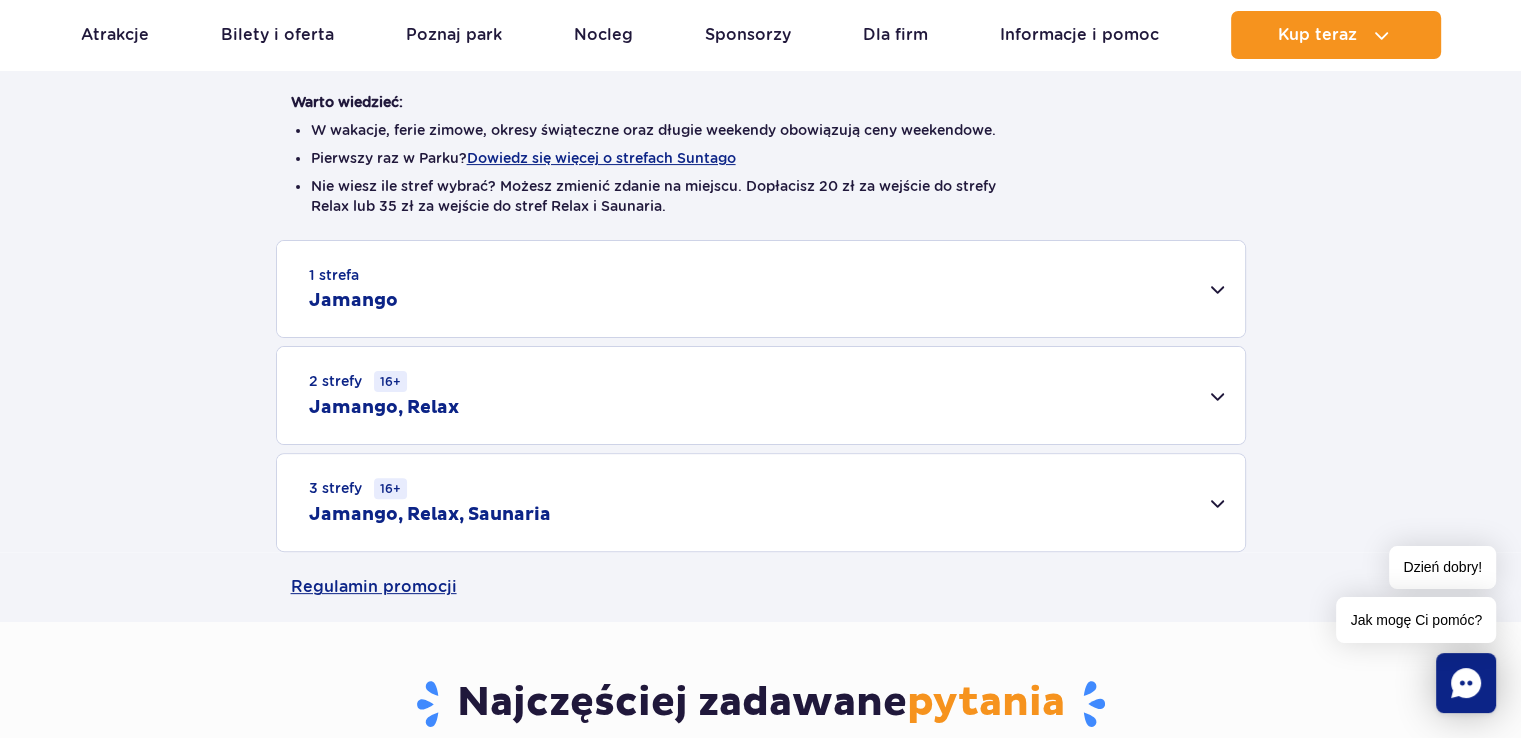 click on "Jamango, Relax" at bounding box center [384, 408] 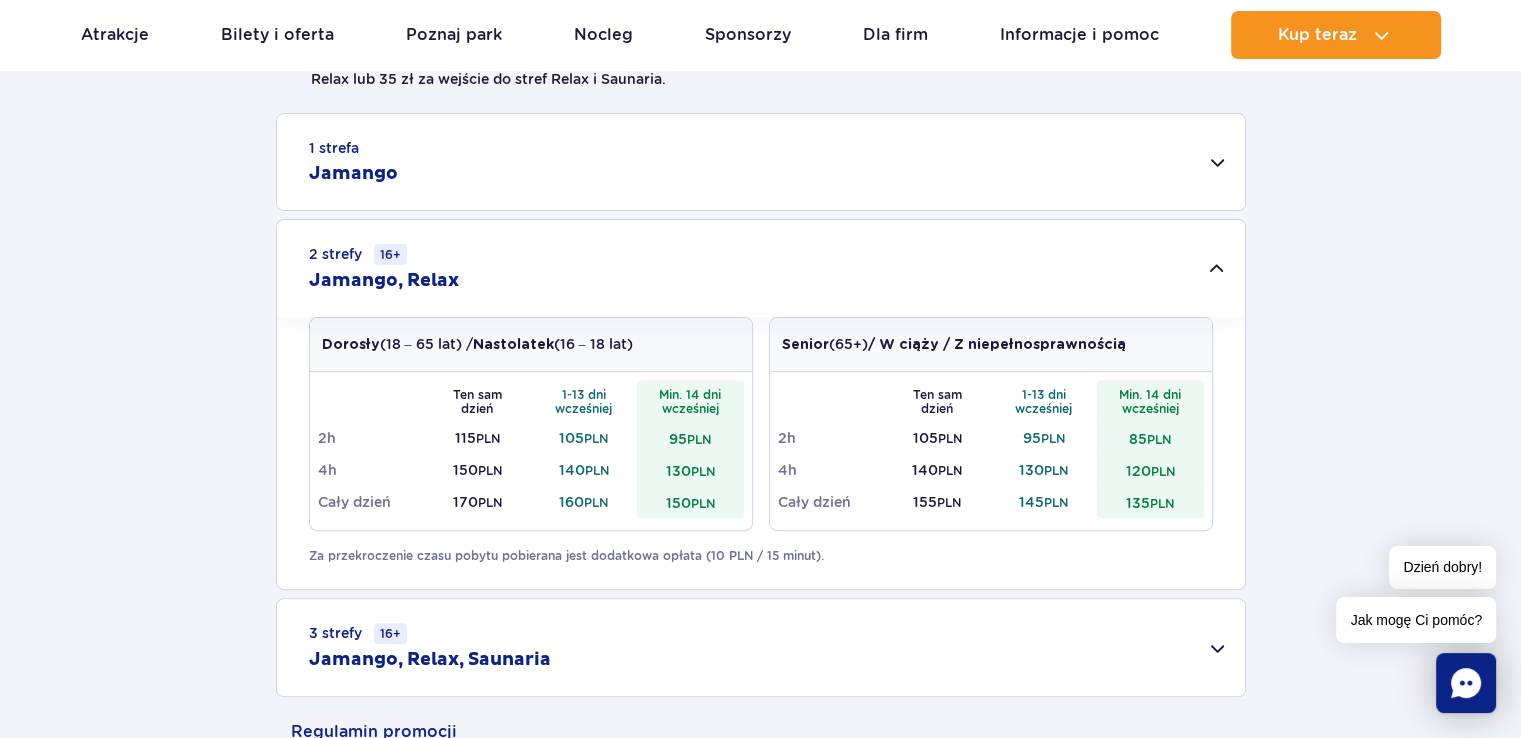 scroll, scrollTop: 600, scrollLeft: 0, axis: vertical 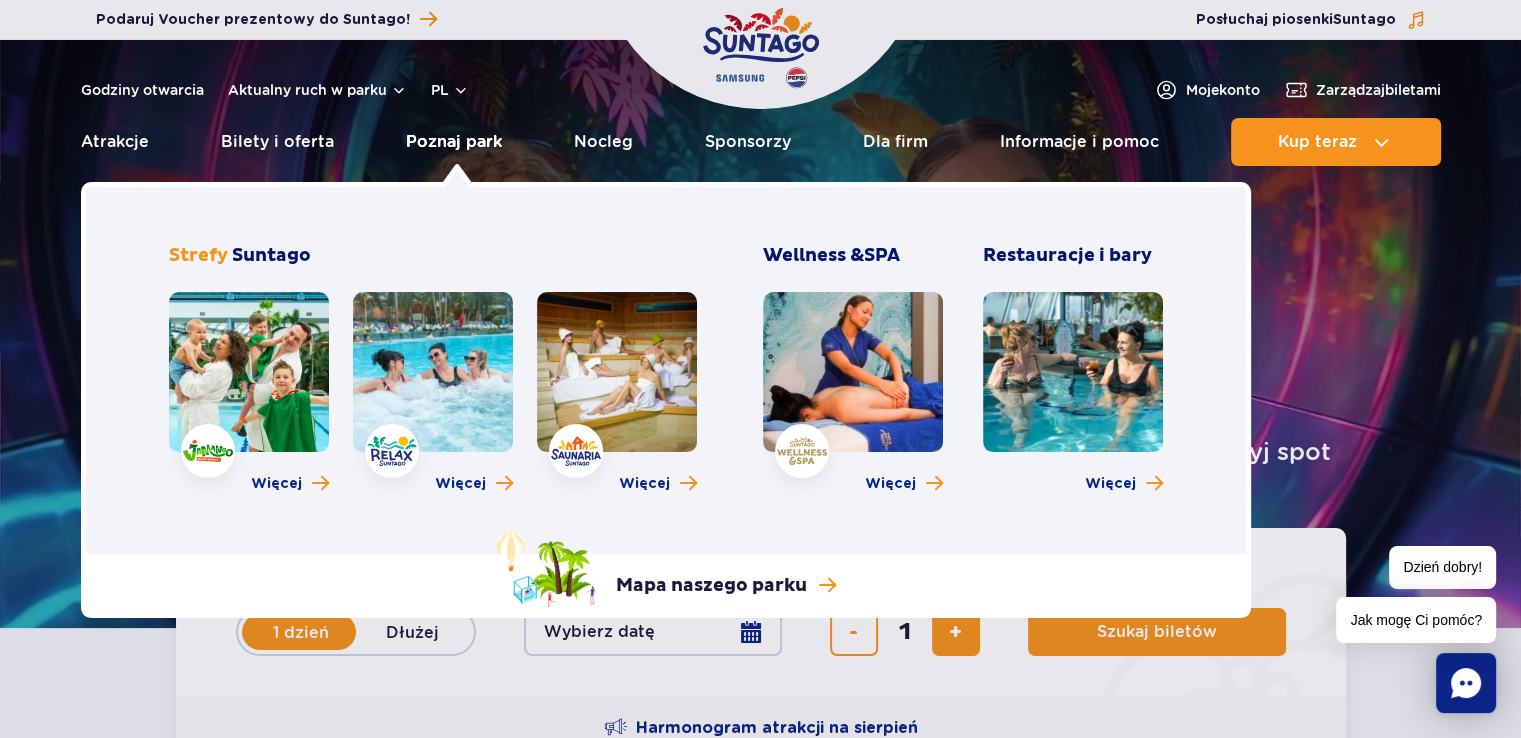 click on "Poznaj park" at bounding box center (454, 142) 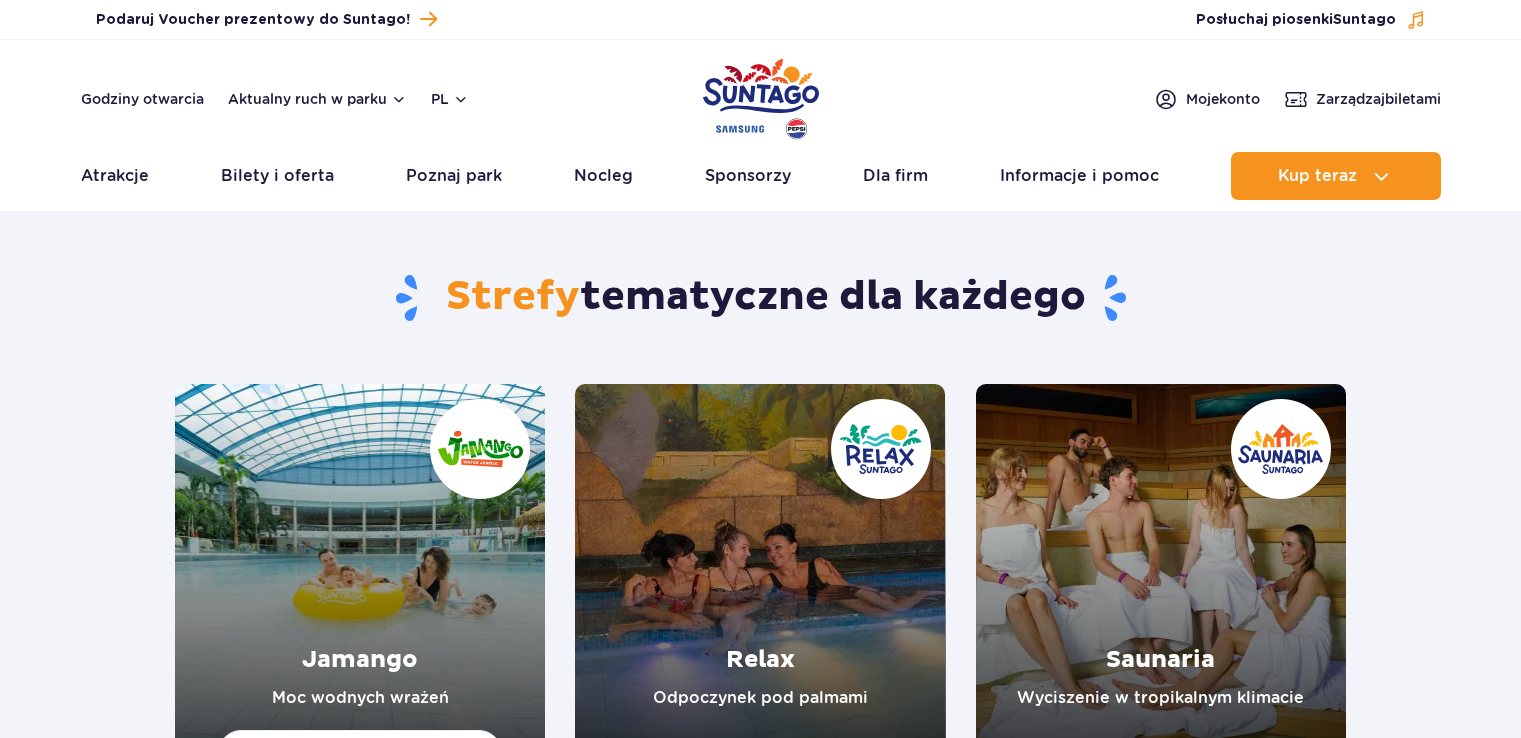 scroll, scrollTop: 0, scrollLeft: 0, axis: both 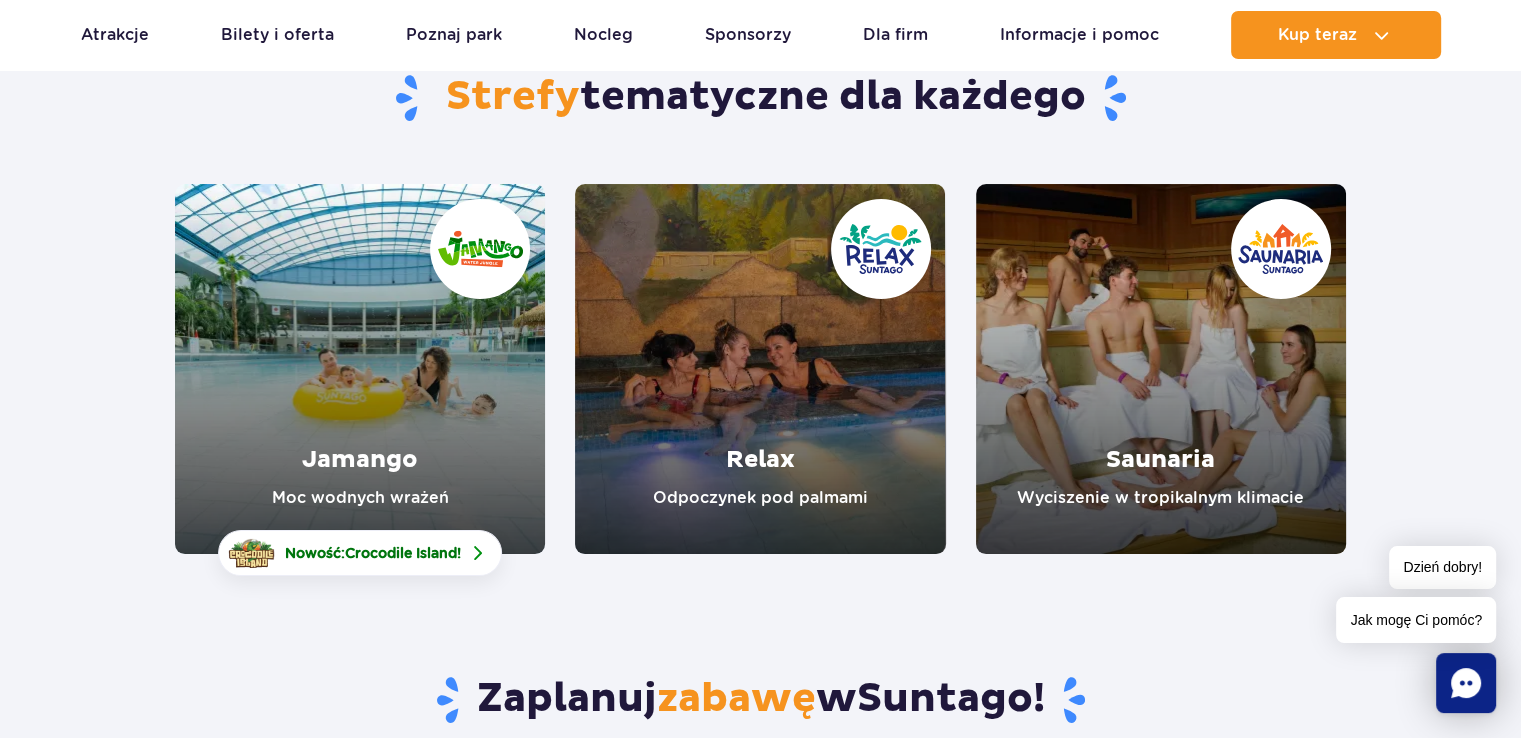 click at bounding box center [760, 369] 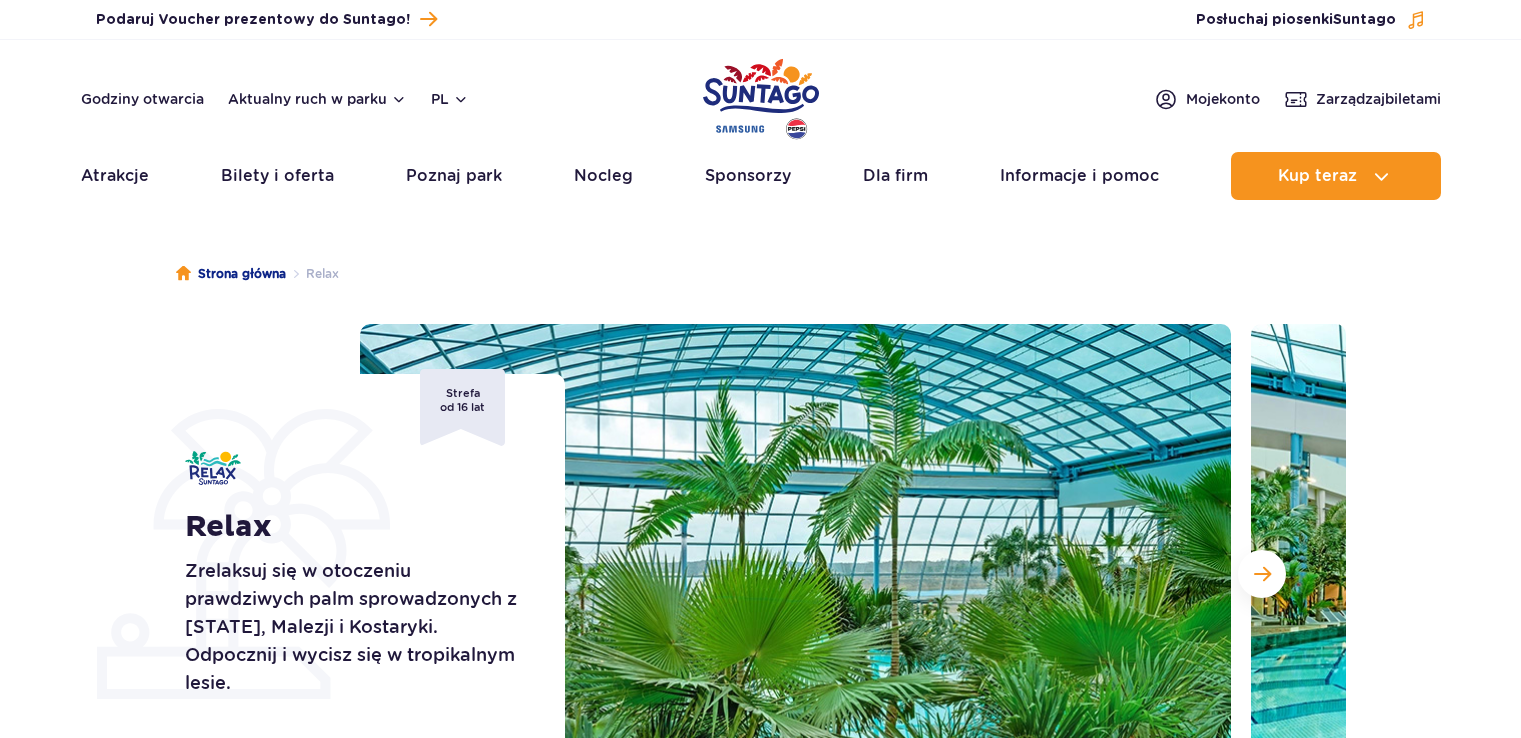 scroll, scrollTop: 0, scrollLeft: 0, axis: both 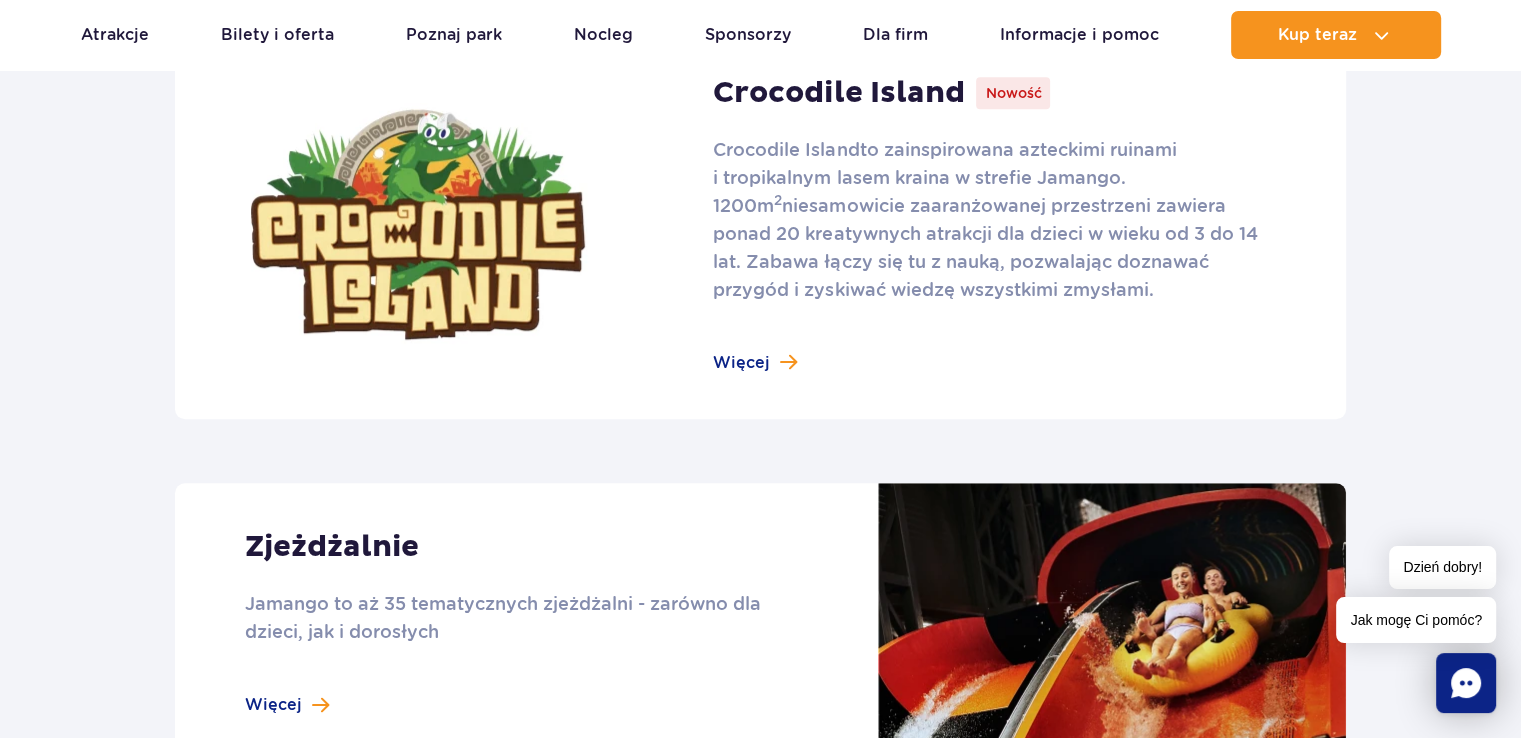 click at bounding box center [760, 224] 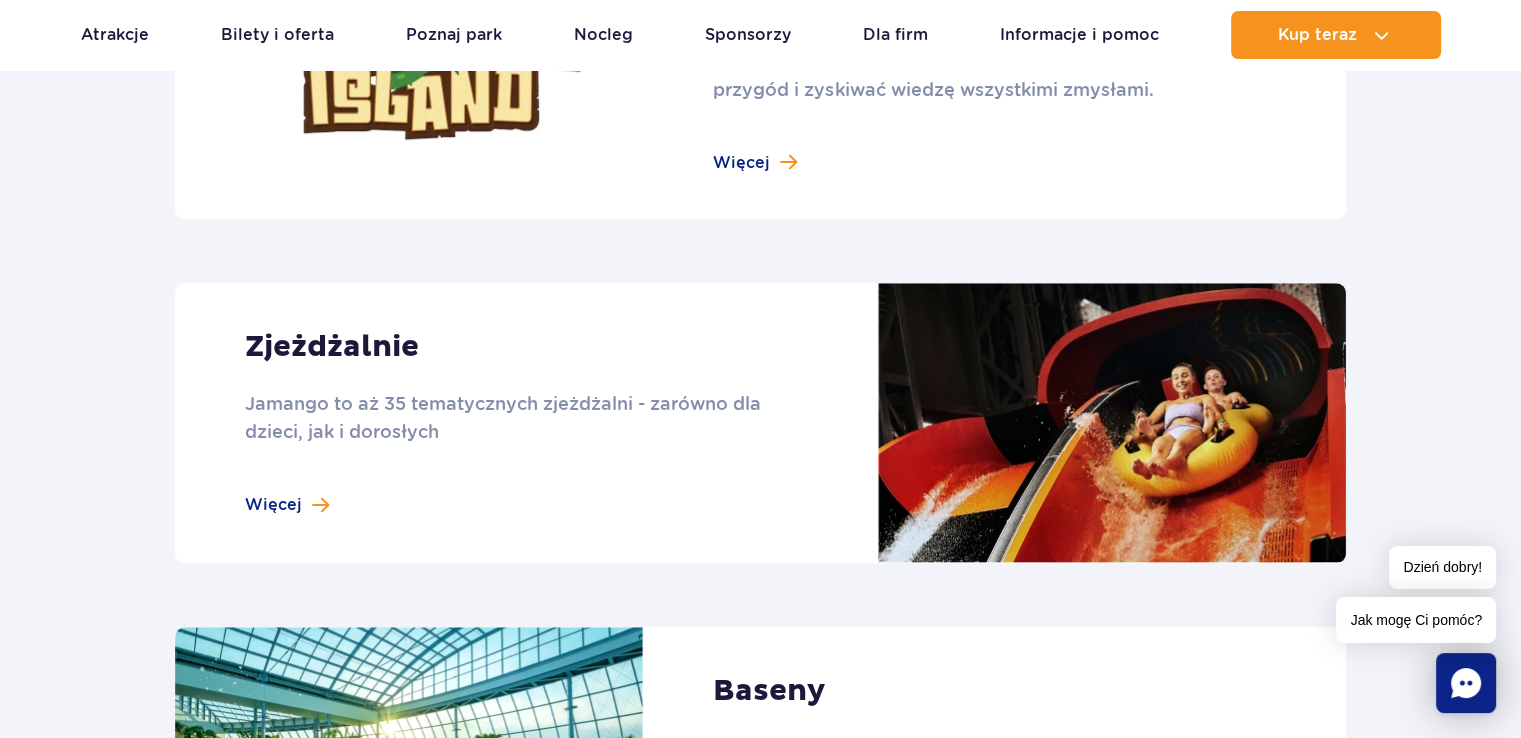 scroll, scrollTop: 1700, scrollLeft: 0, axis: vertical 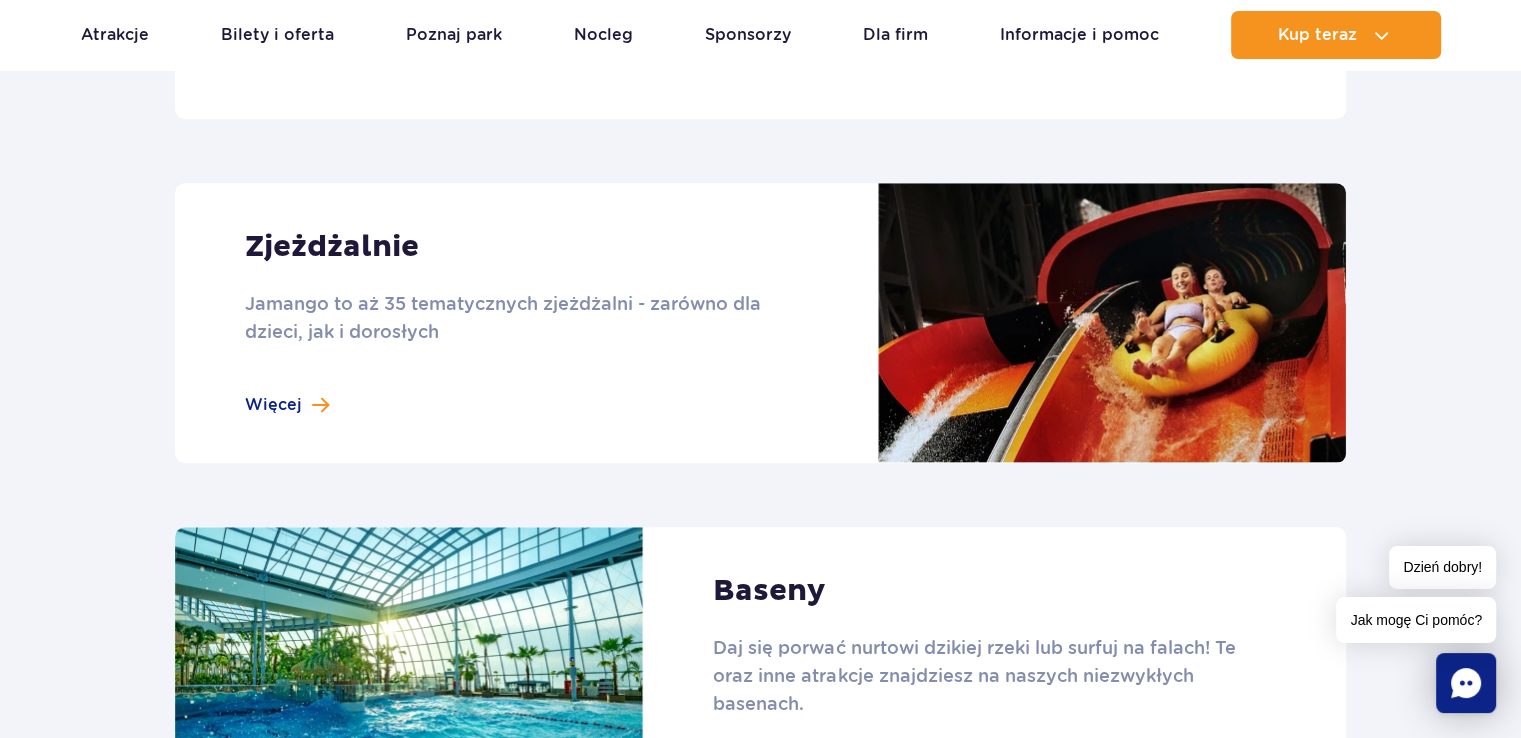 click at bounding box center (760, 323) 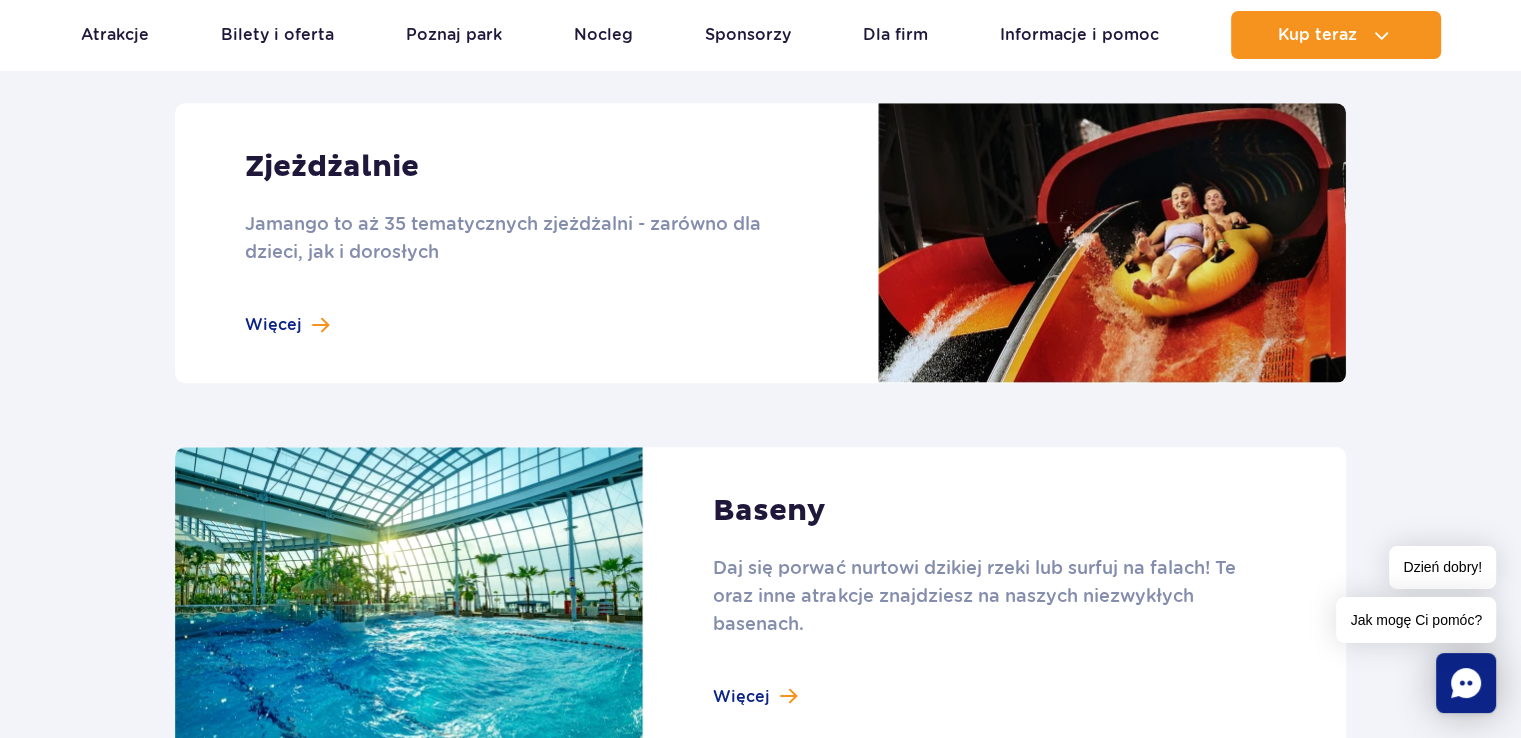 scroll, scrollTop: 1700, scrollLeft: 0, axis: vertical 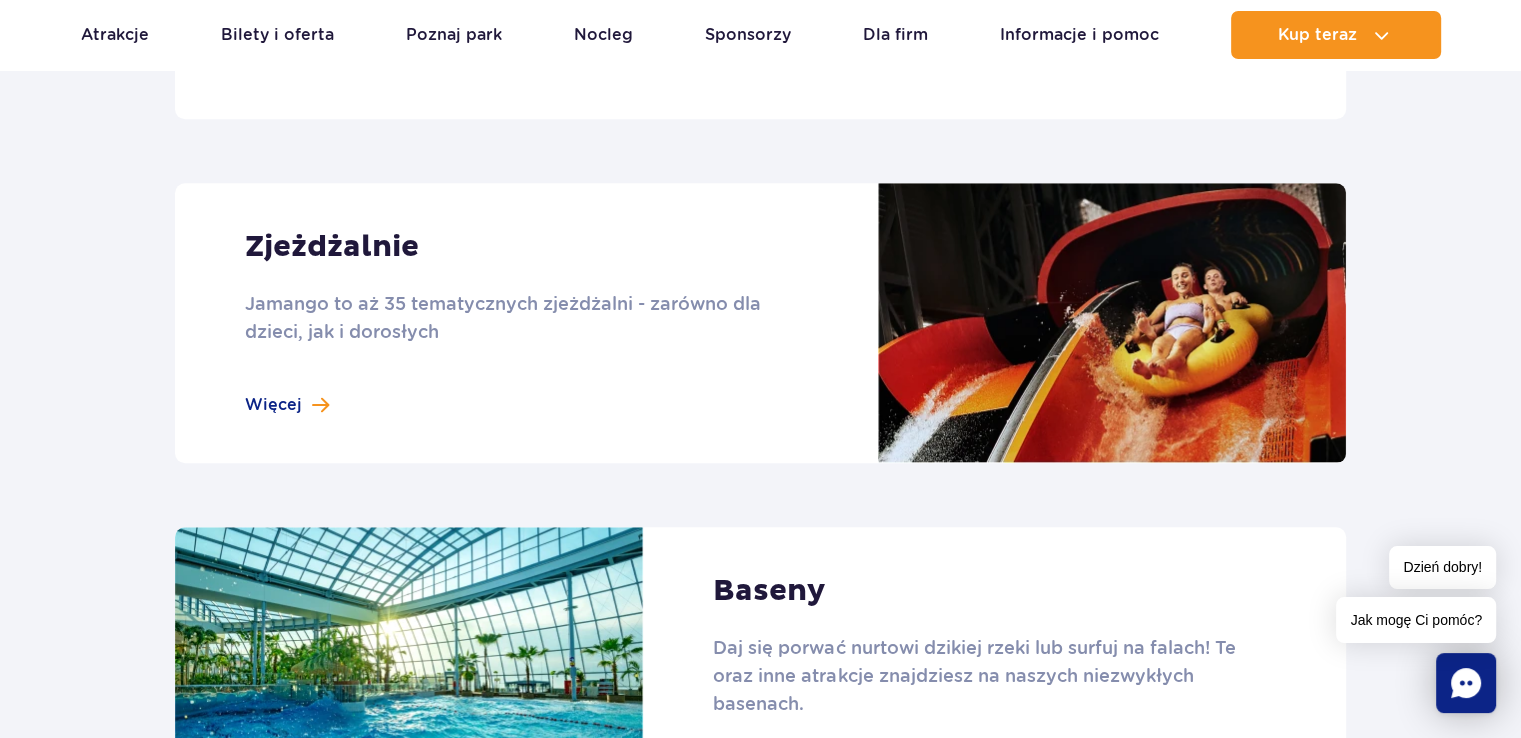 click at bounding box center [760, 681] 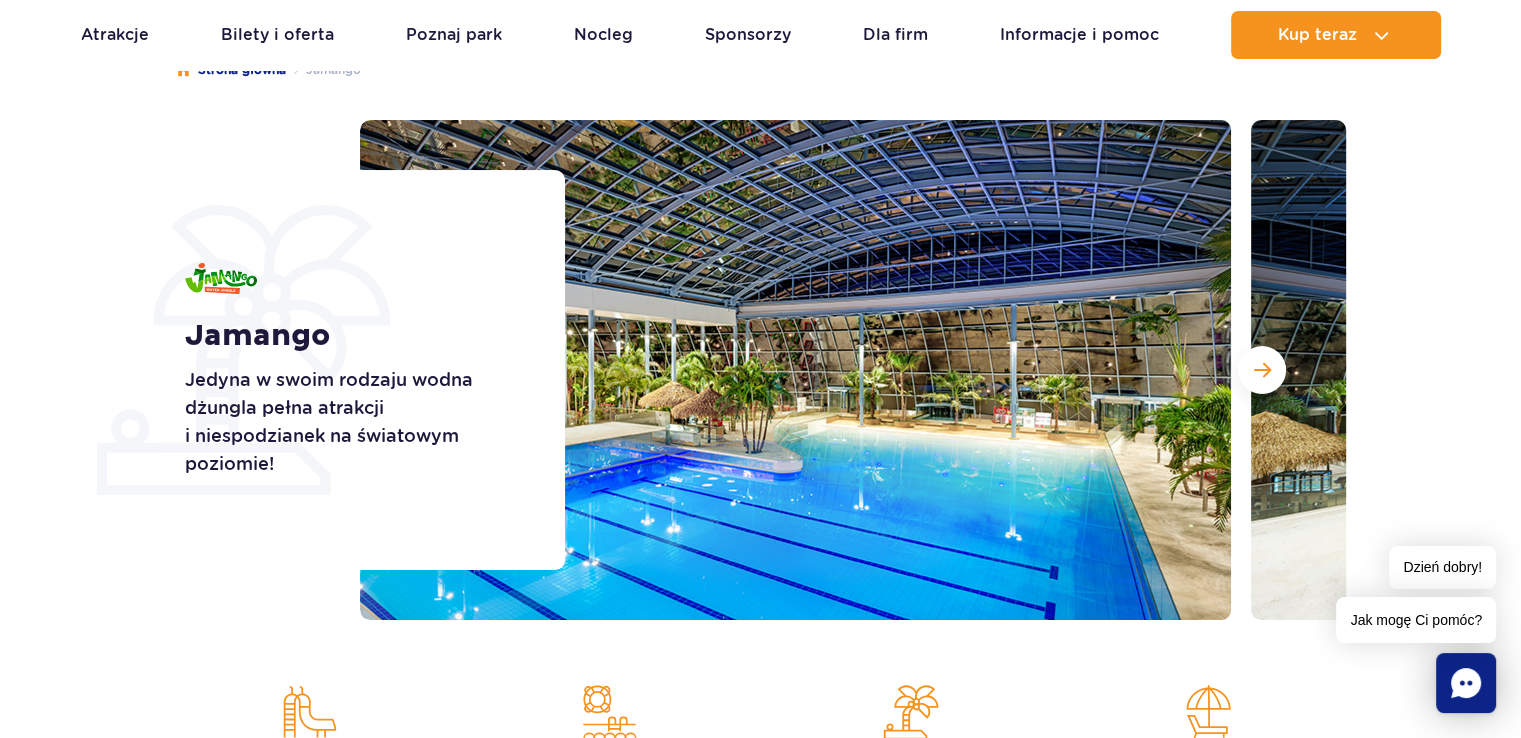 scroll, scrollTop: 138, scrollLeft: 0, axis: vertical 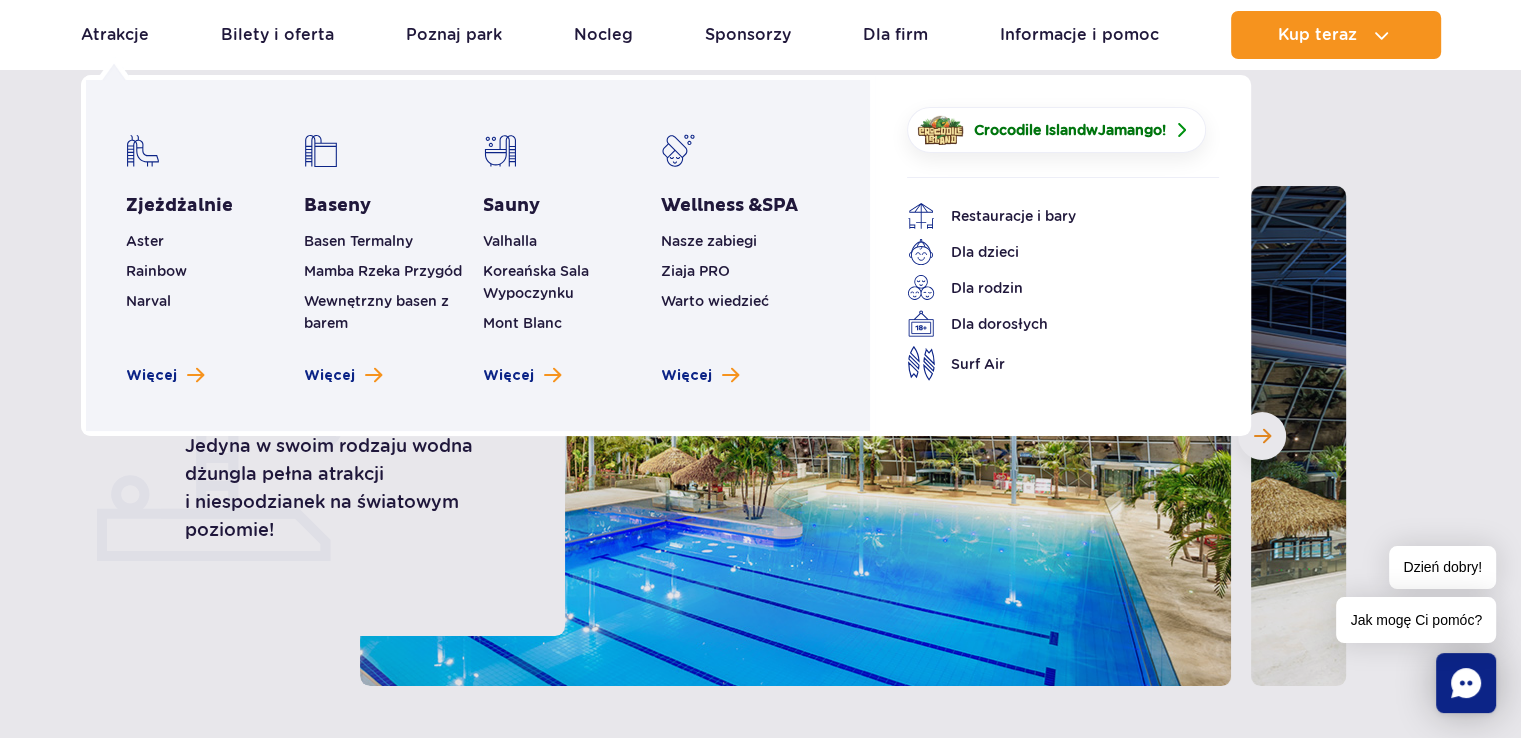 click at bounding box center (143, 151) 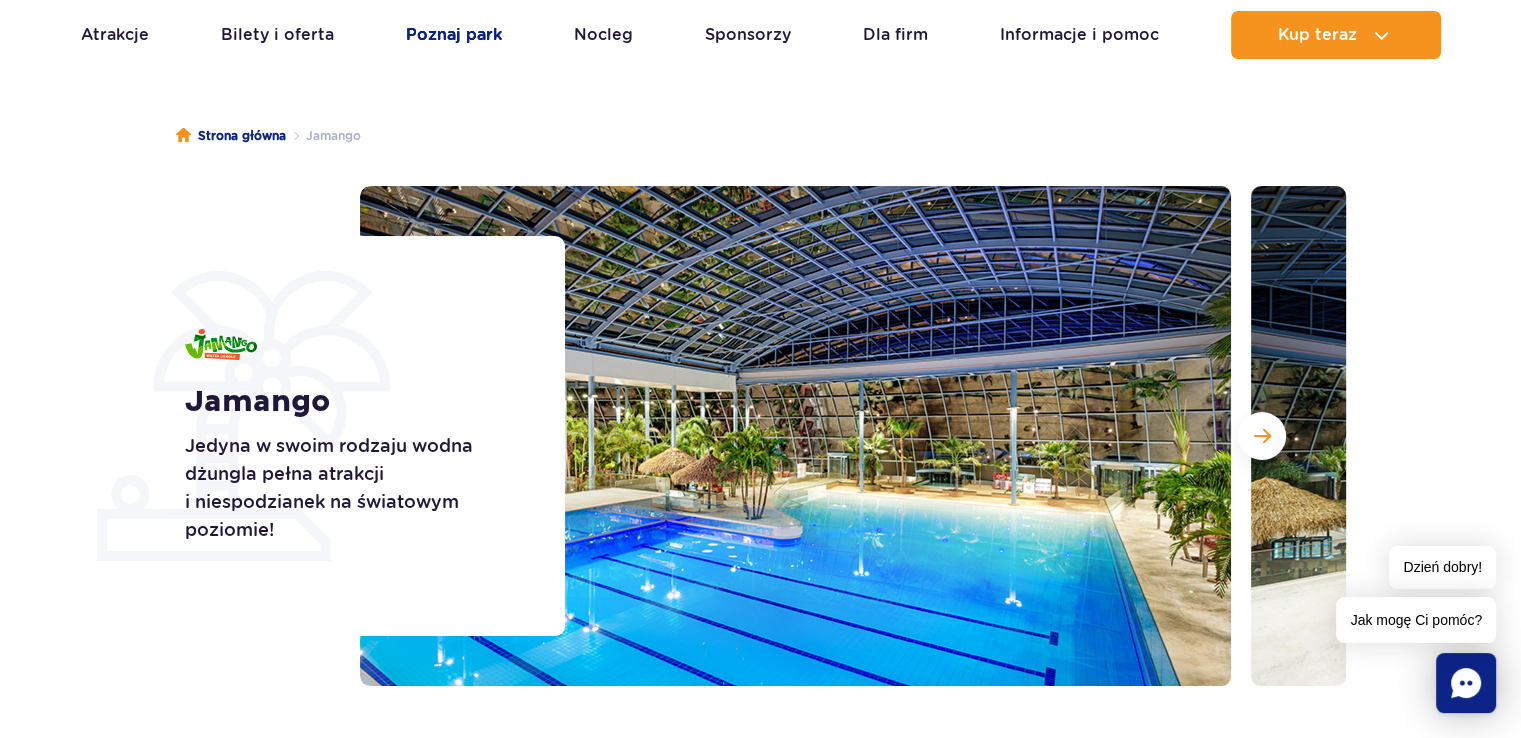 click on "Poznaj park" at bounding box center (454, 35) 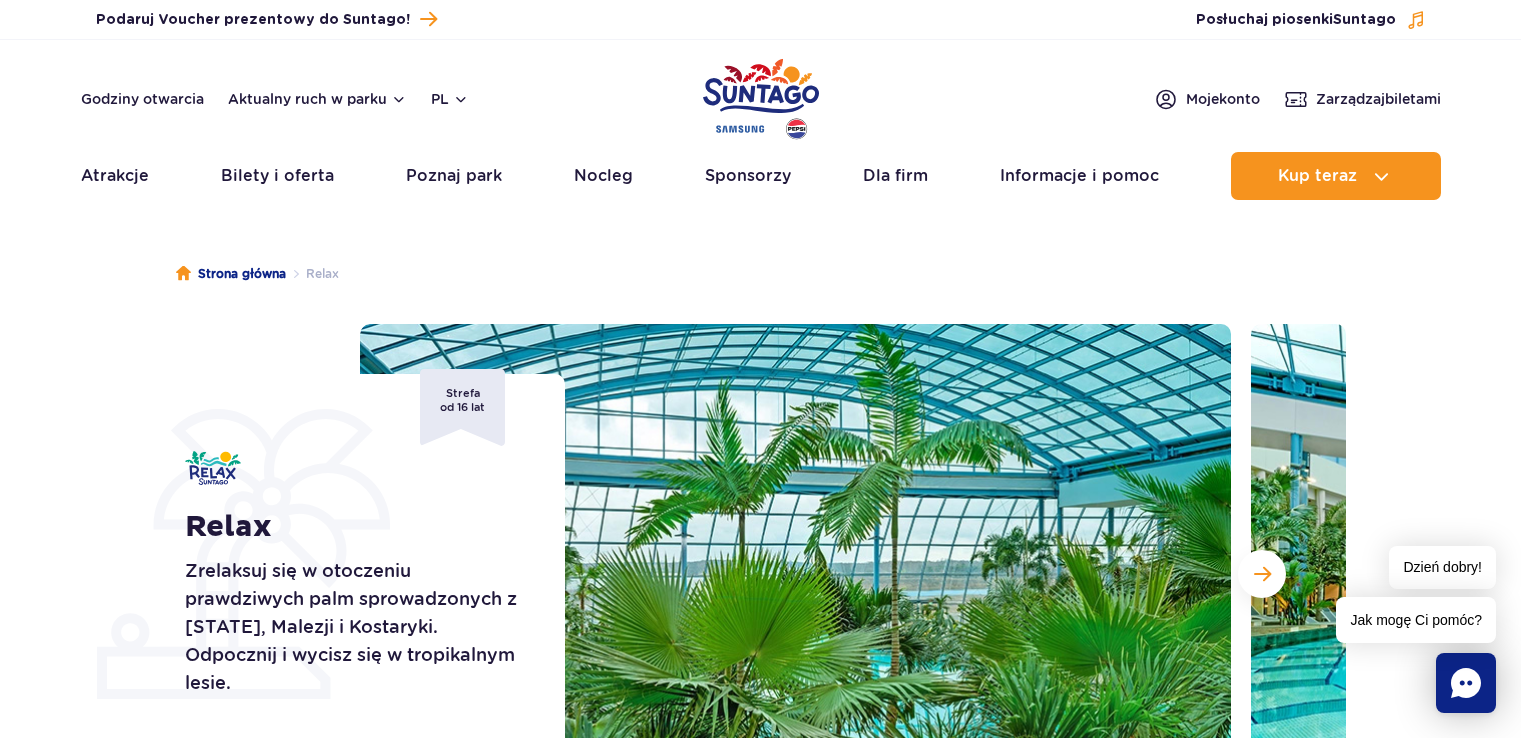 scroll, scrollTop: 0, scrollLeft: 0, axis: both 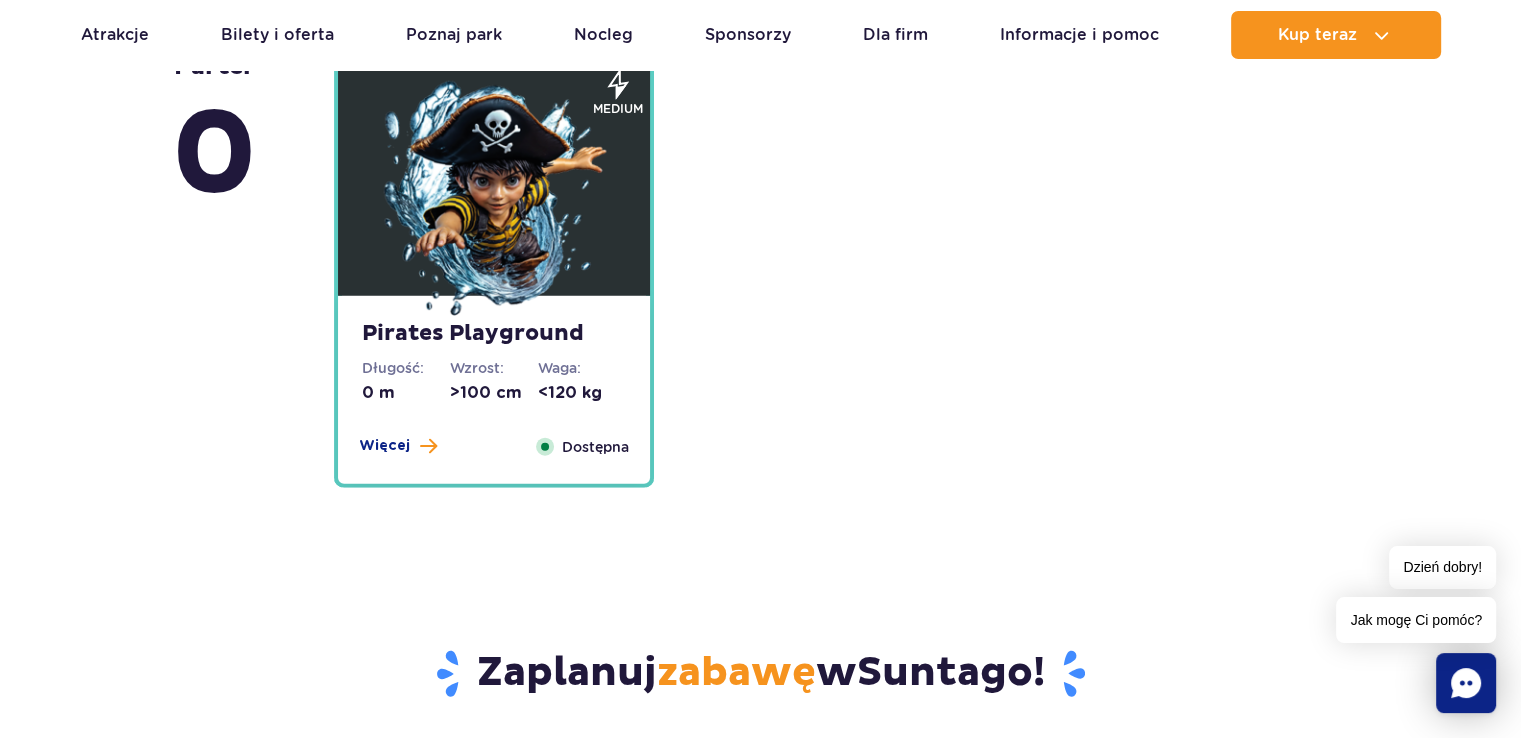click at bounding box center (494, 201) 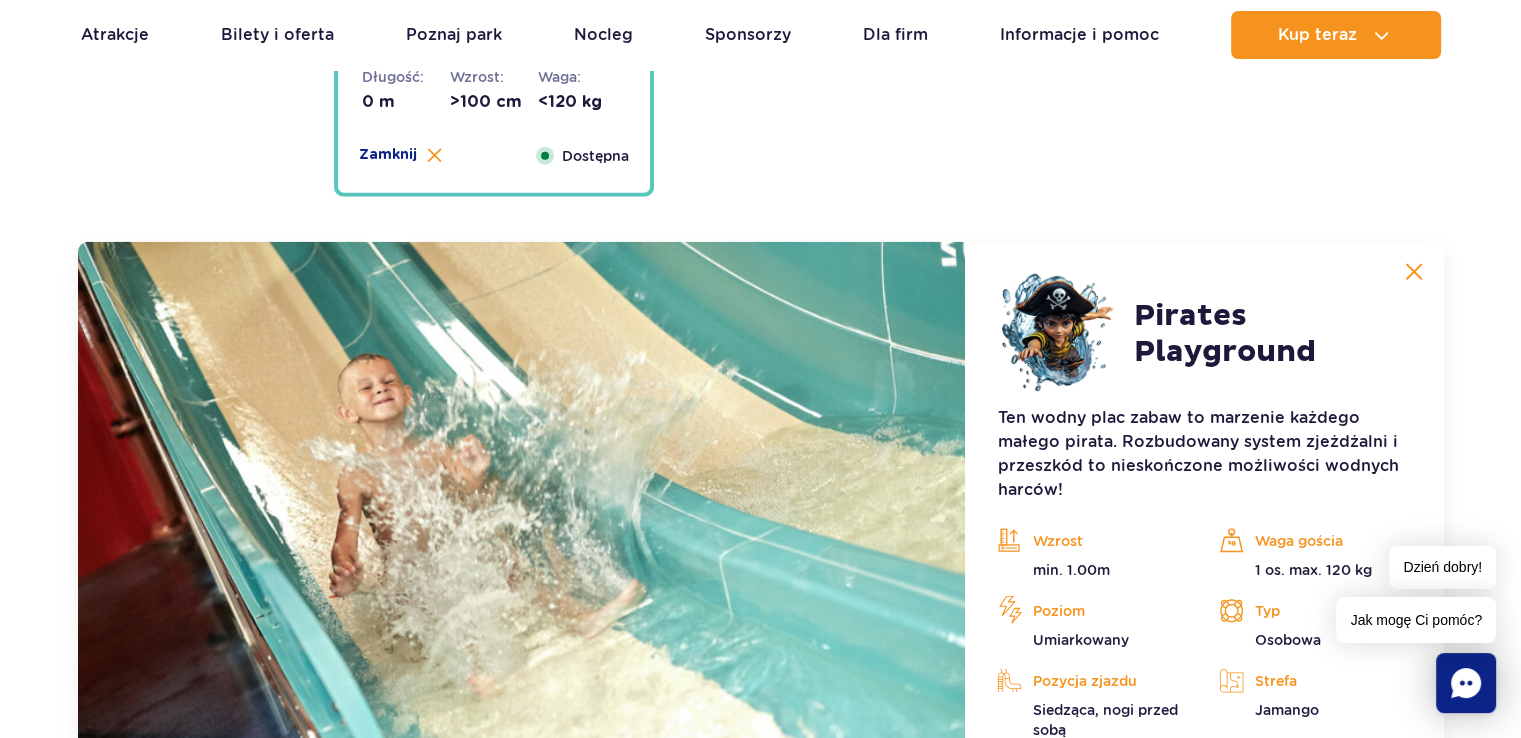 scroll, scrollTop: 5412, scrollLeft: 0, axis: vertical 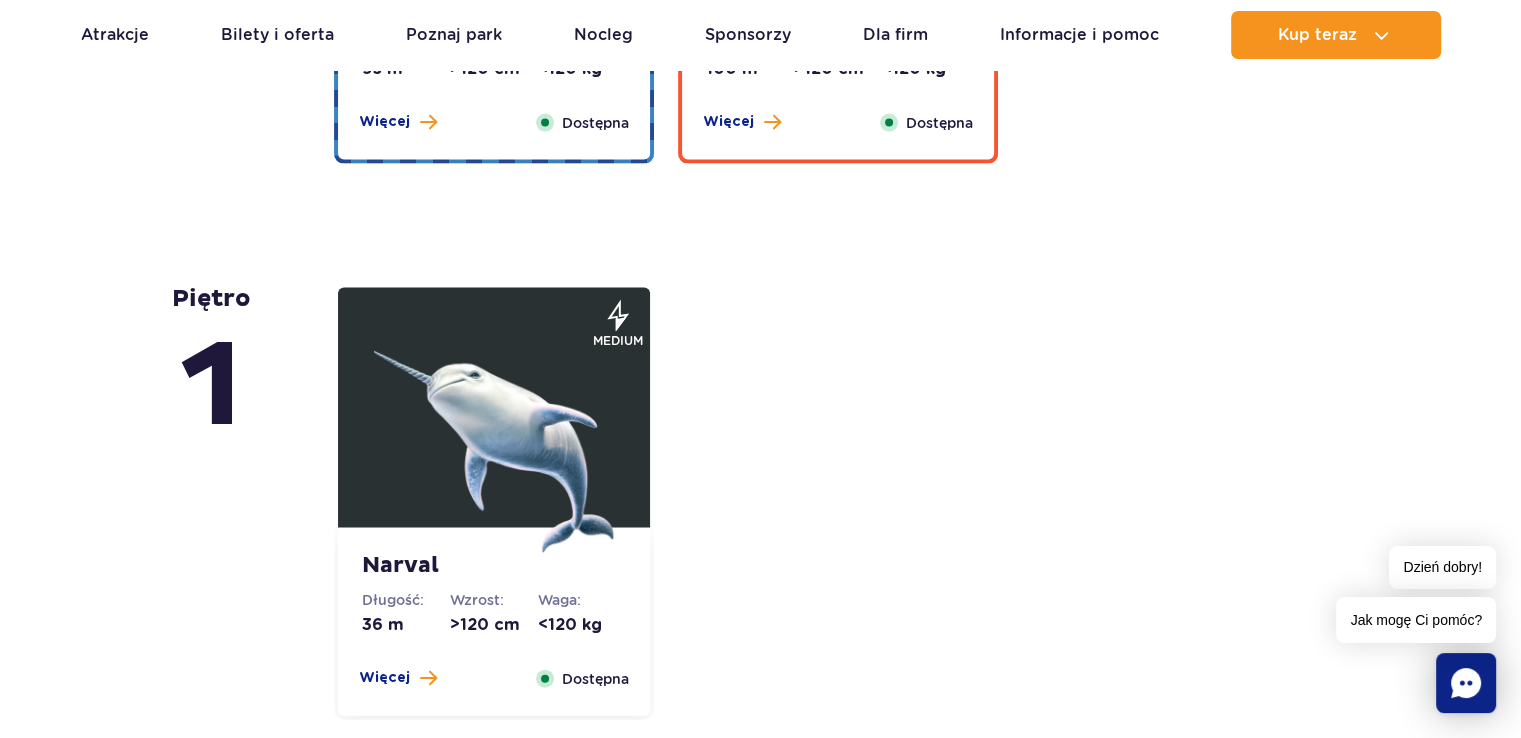 click at bounding box center [494, 433] 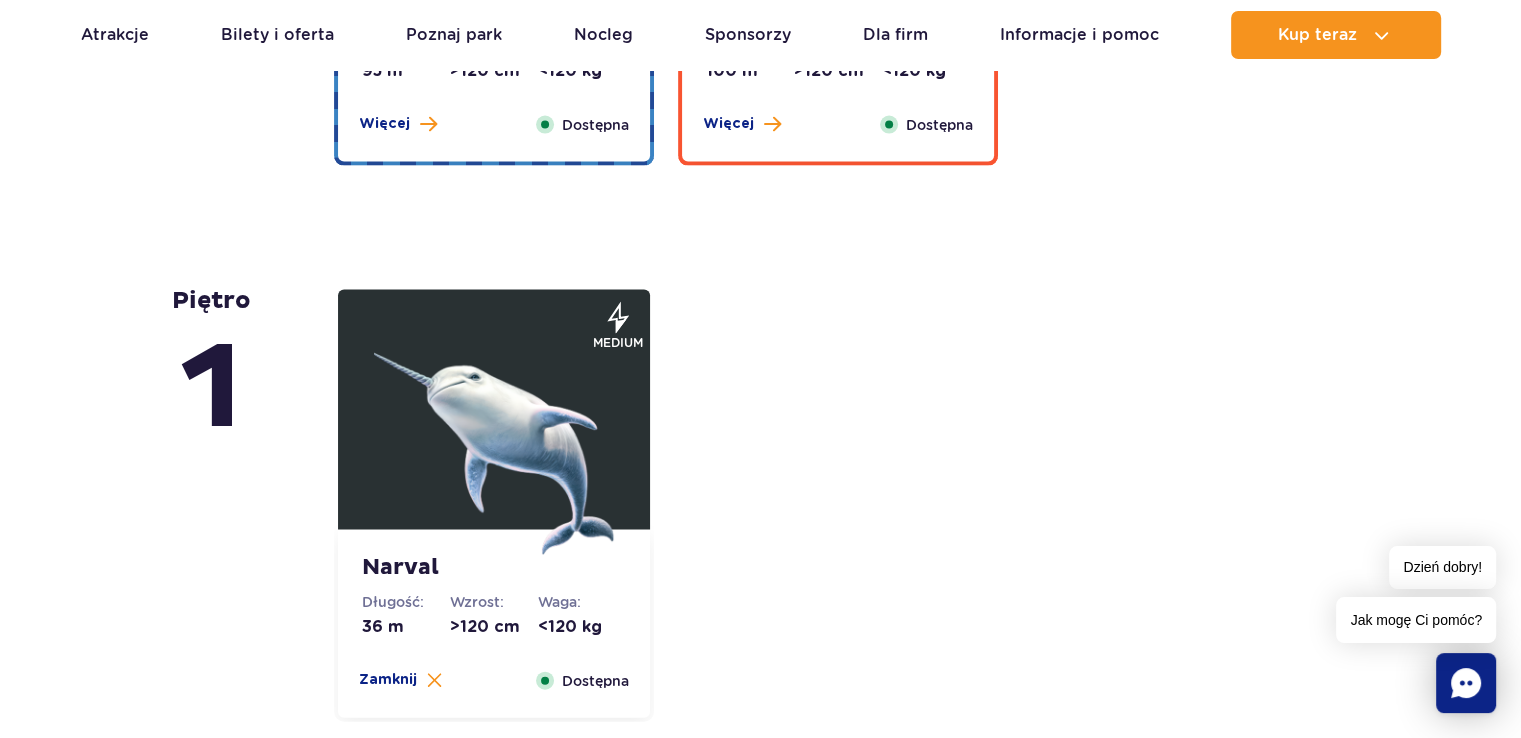 scroll, scrollTop: 4156, scrollLeft: 0, axis: vertical 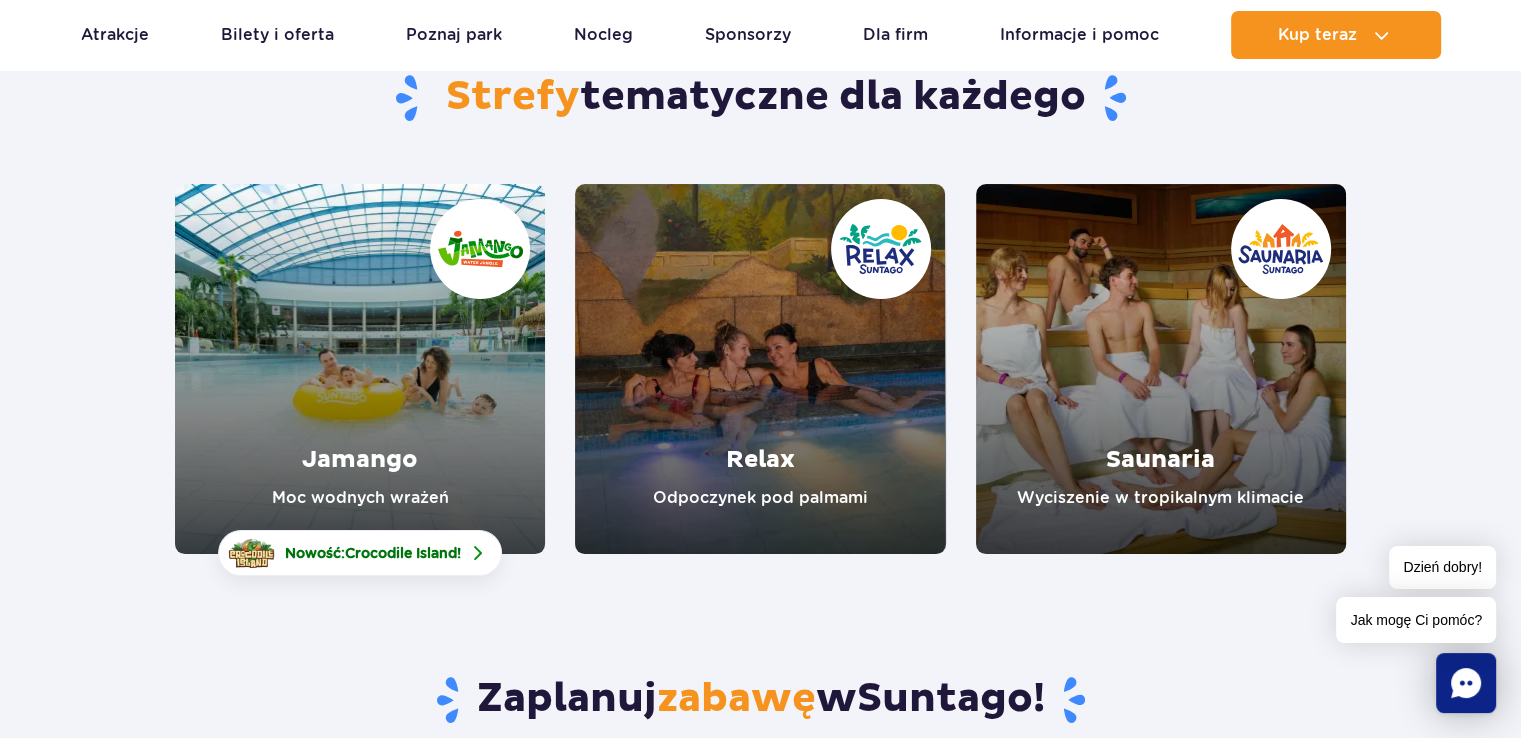 click at bounding box center [760, 369] 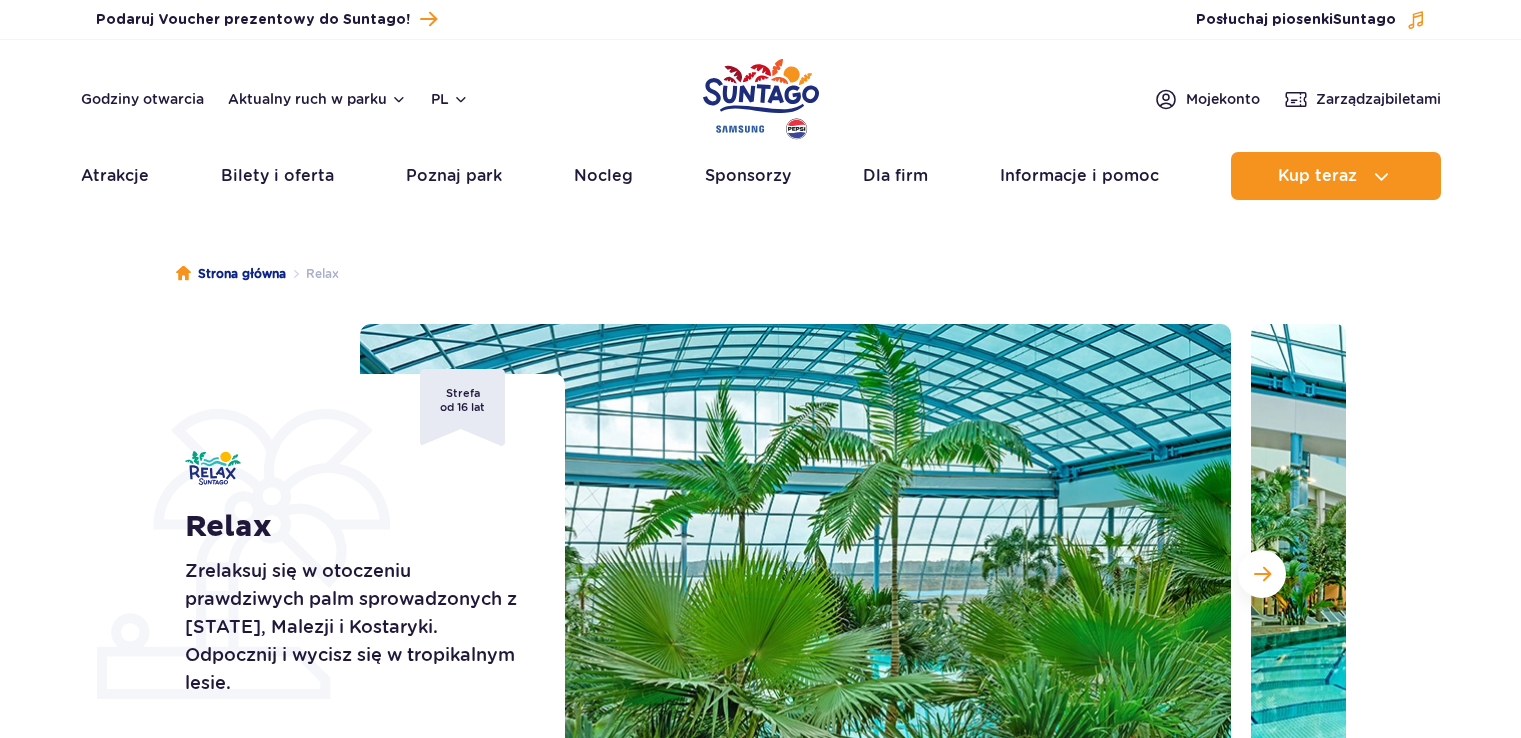 scroll, scrollTop: 0, scrollLeft: 0, axis: both 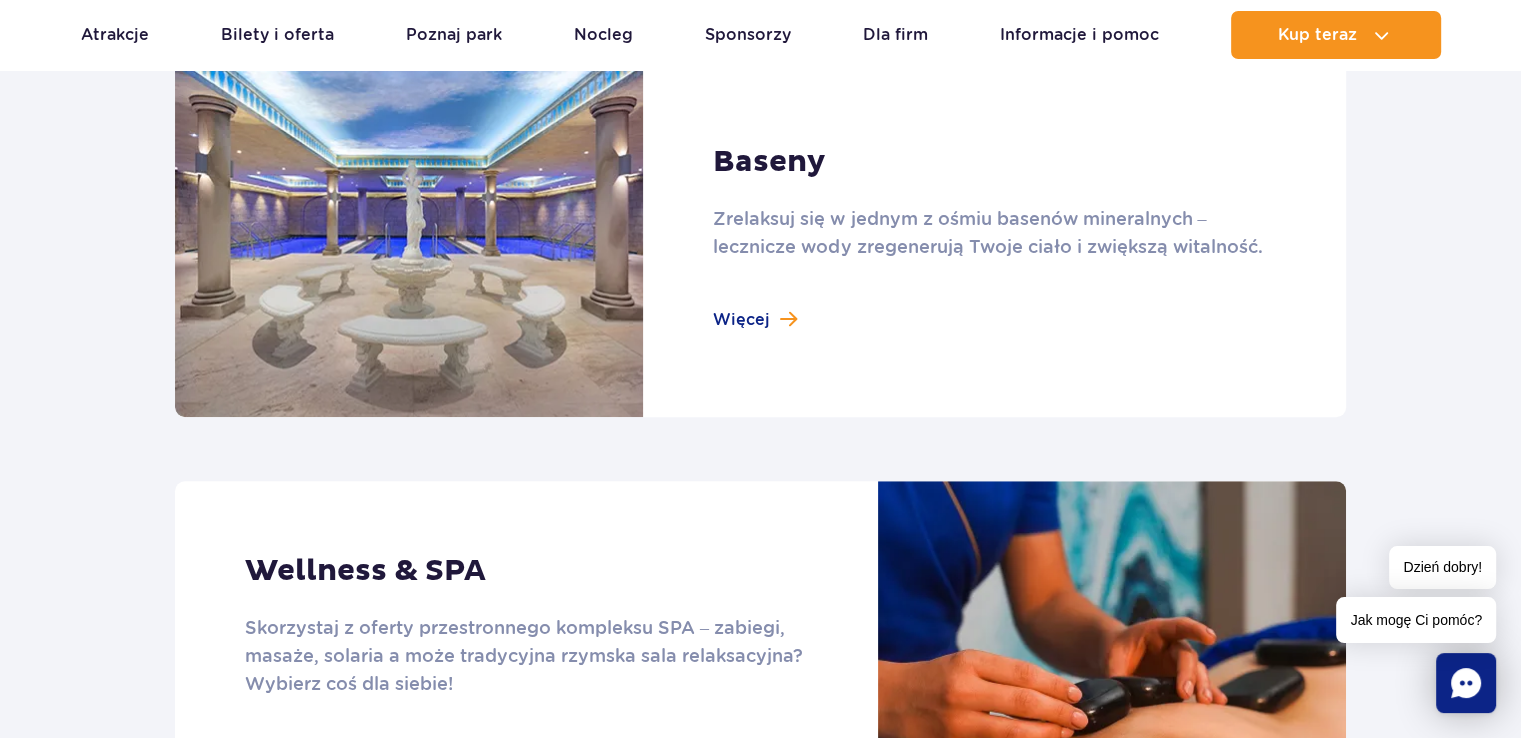 click at bounding box center [760, 237] 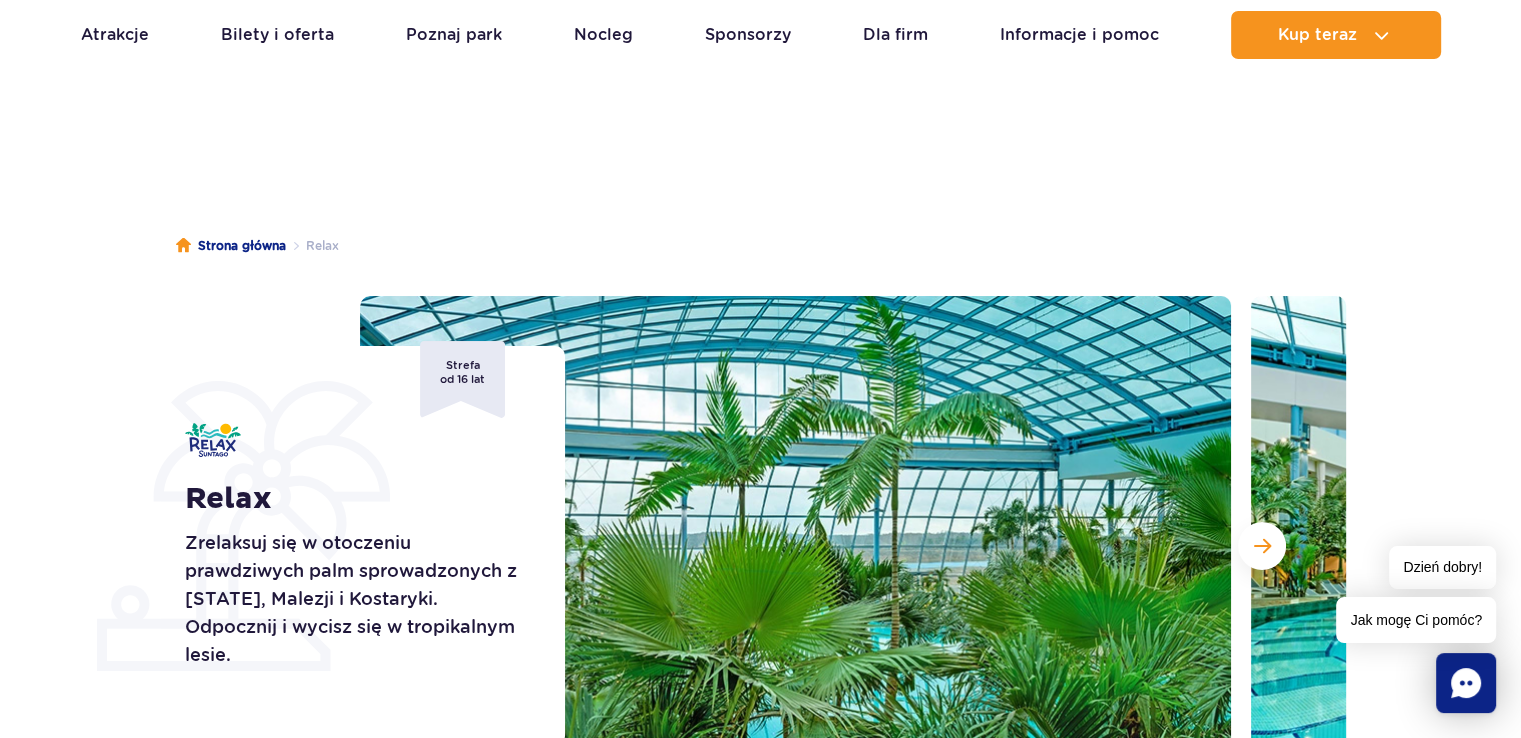 scroll, scrollTop: 0, scrollLeft: 0, axis: both 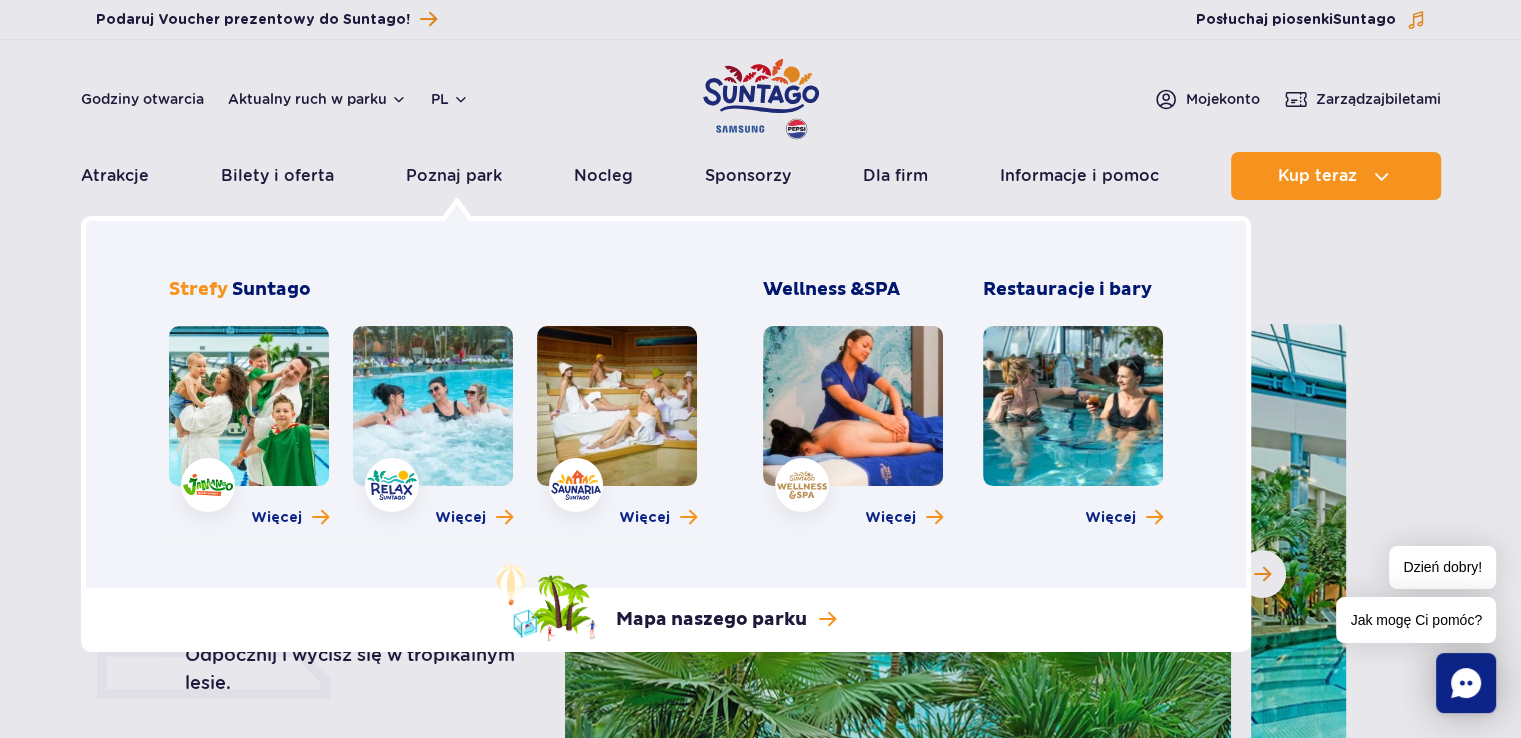 click at bounding box center (249, 406) 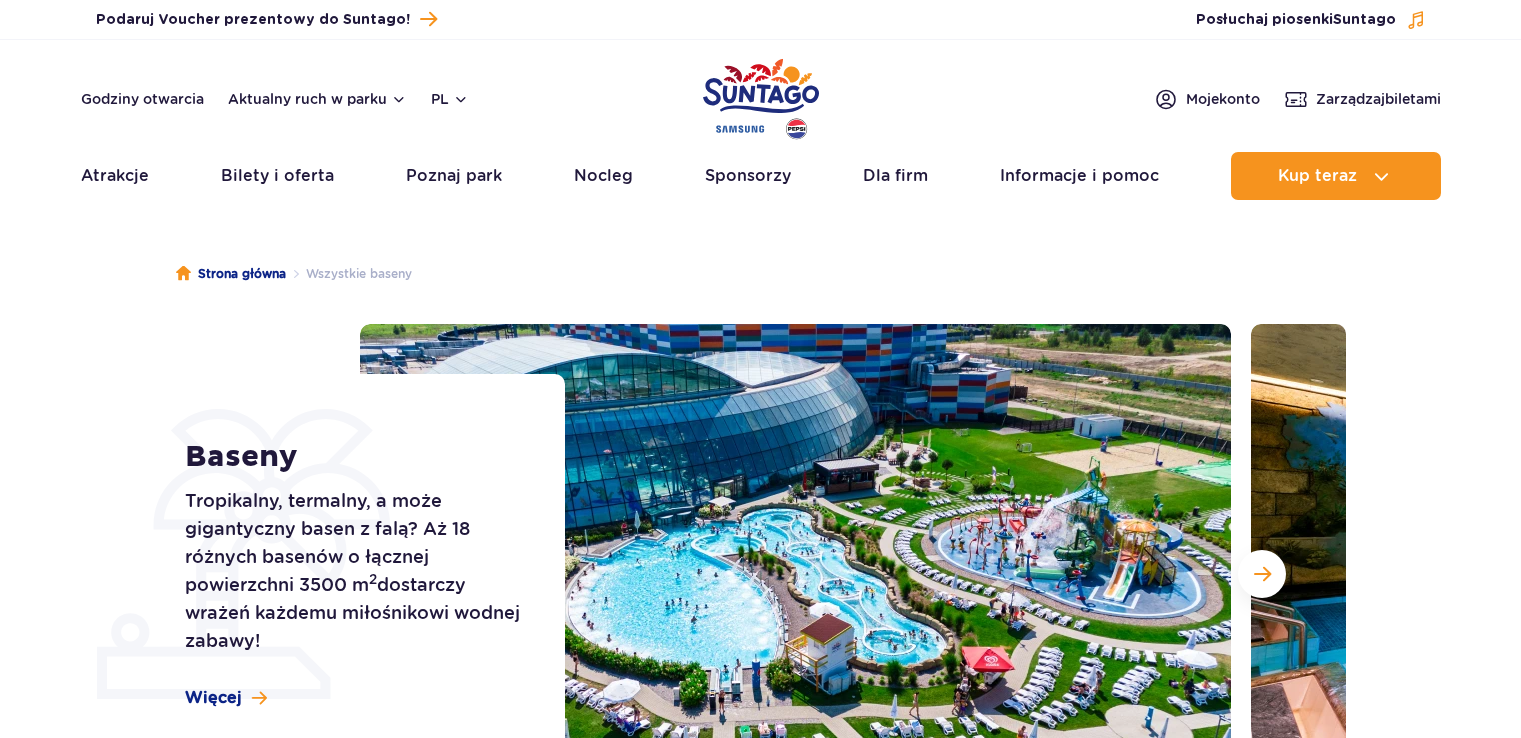 scroll, scrollTop: 0, scrollLeft: 0, axis: both 